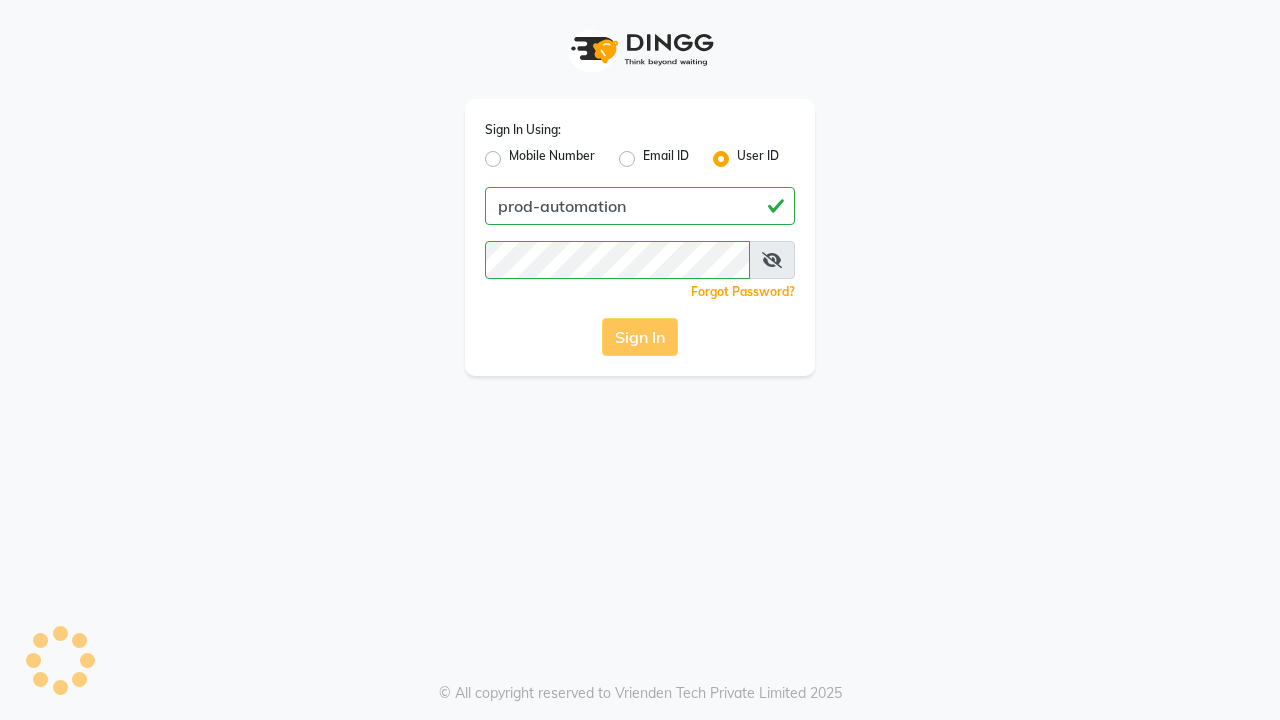 scroll, scrollTop: 0, scrollLeft: 0, axis: both 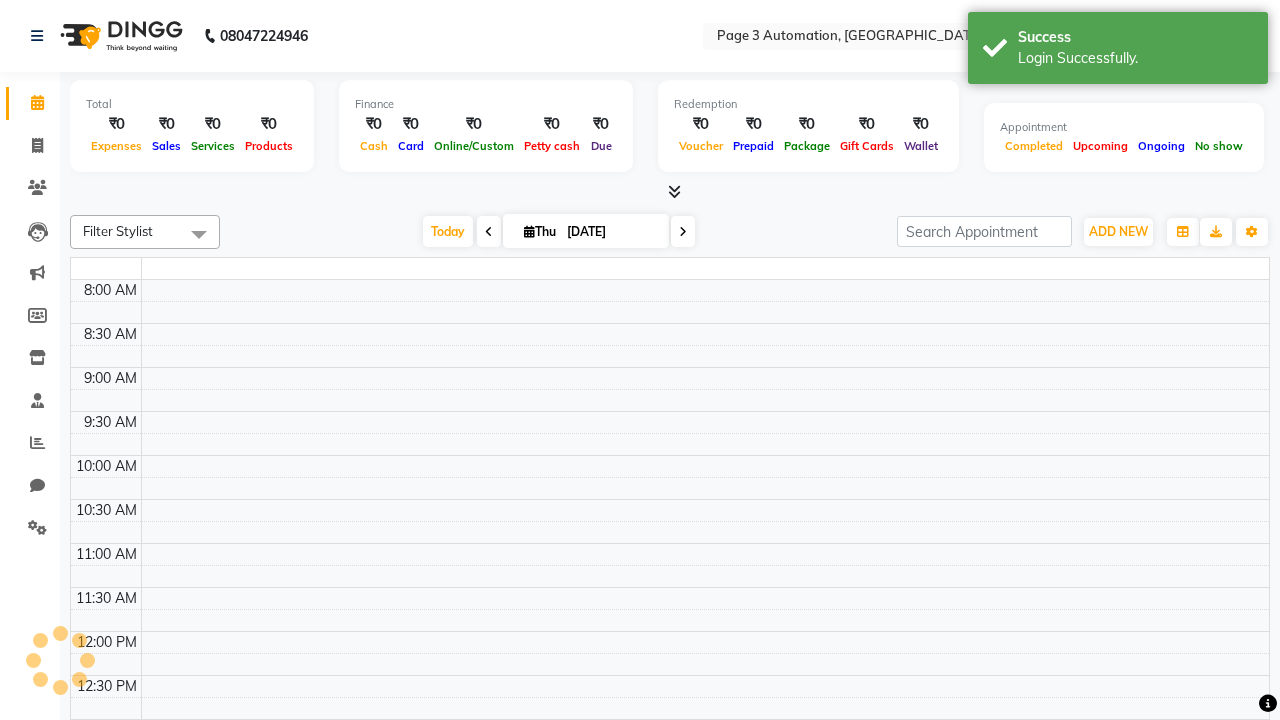 select on "en" 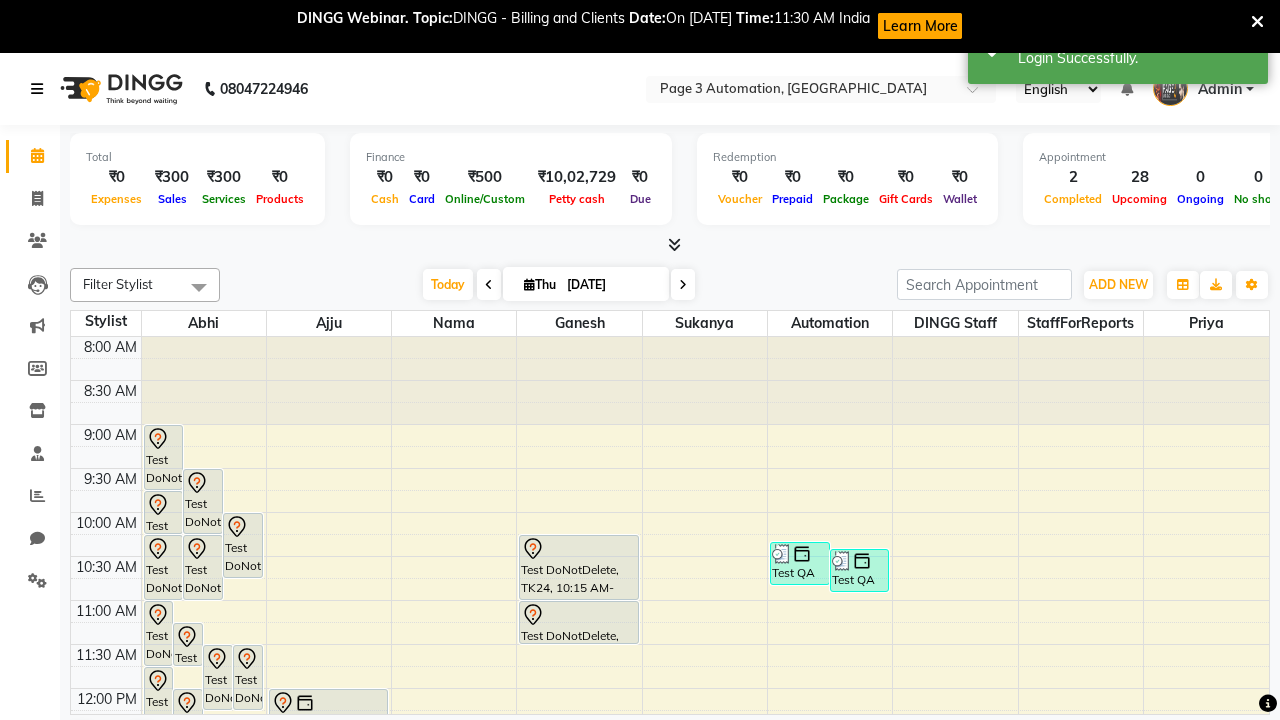 click at bounding box center [37, 89] 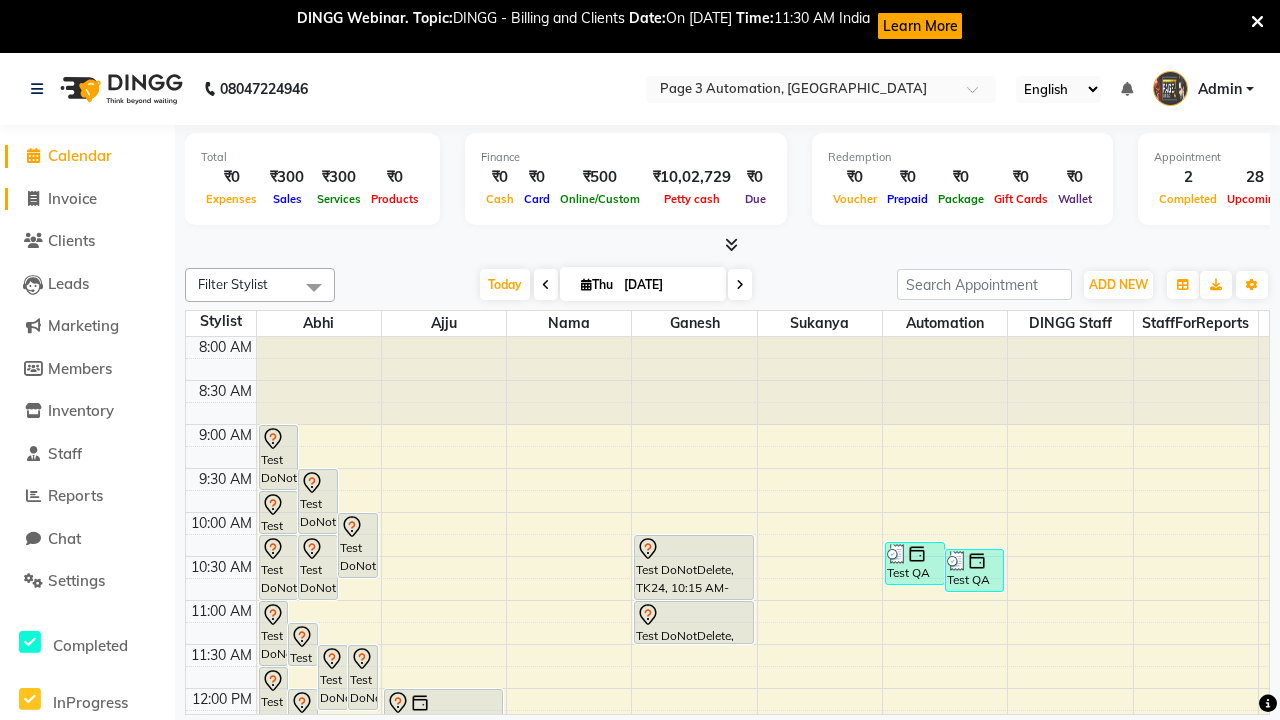click on "Invoice" 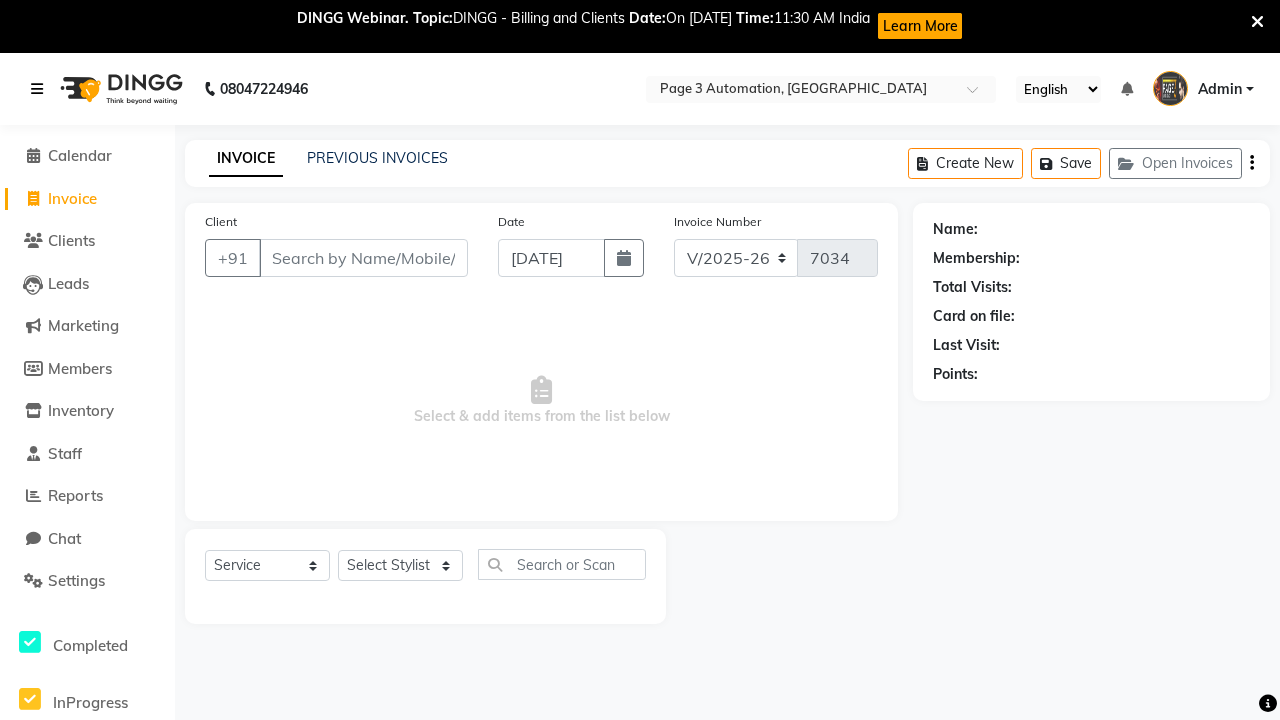click at bounding box center (37, 89) 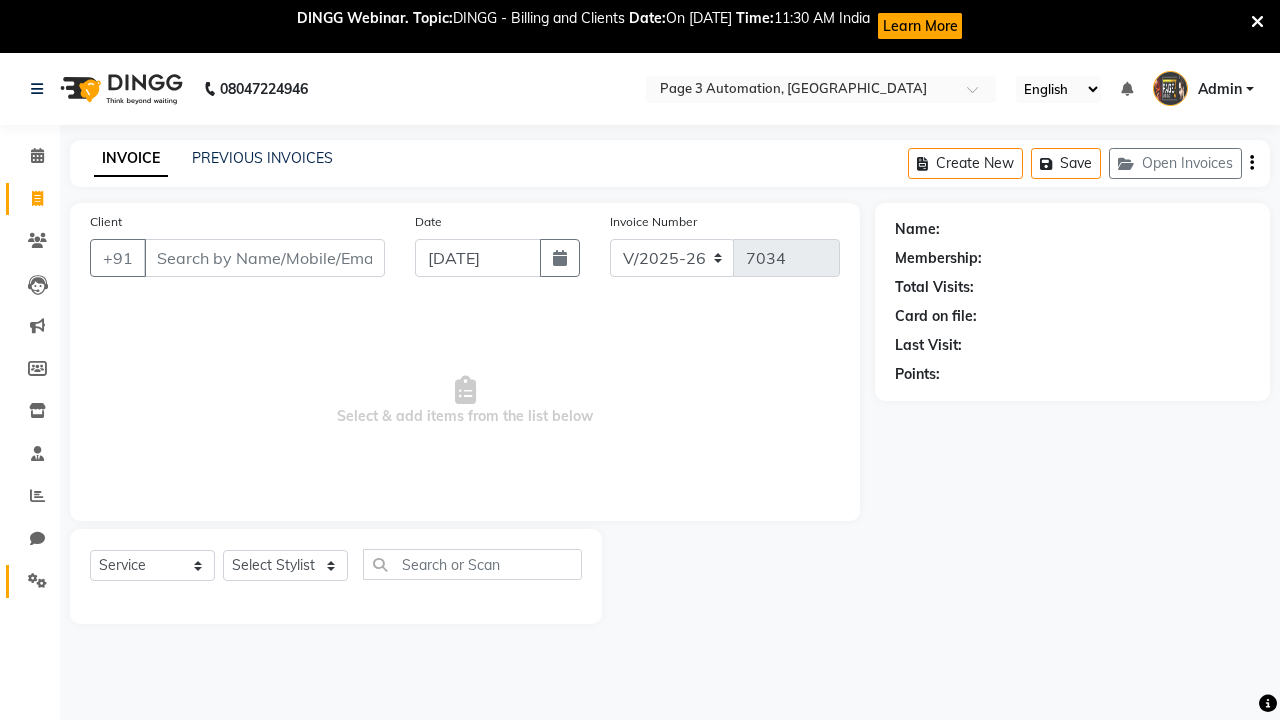 click 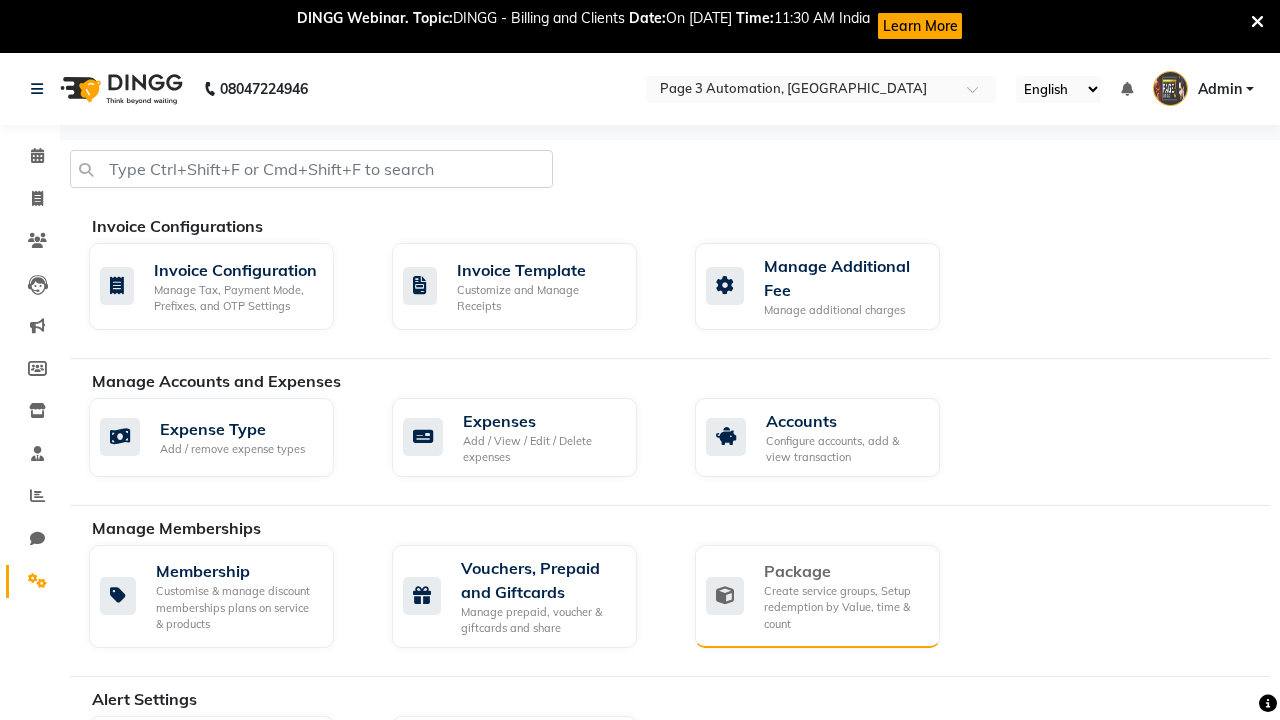 click on "Package" 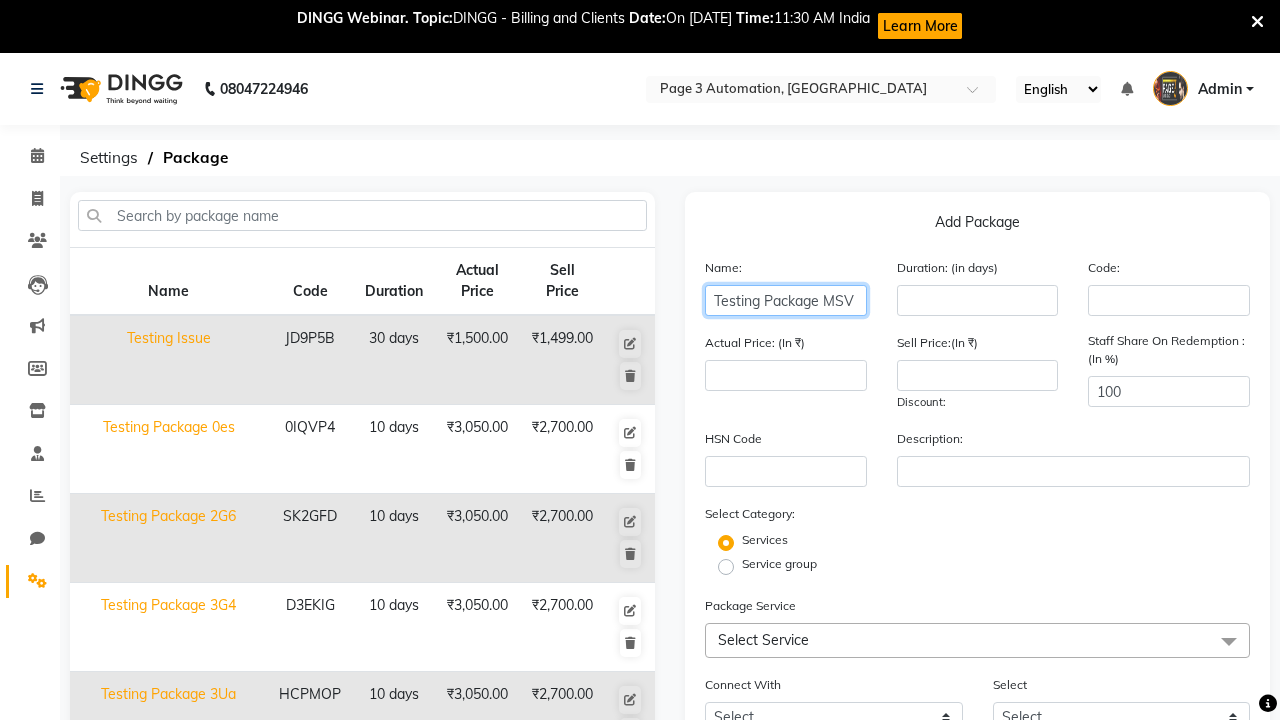 type on "Testing Package MSV" 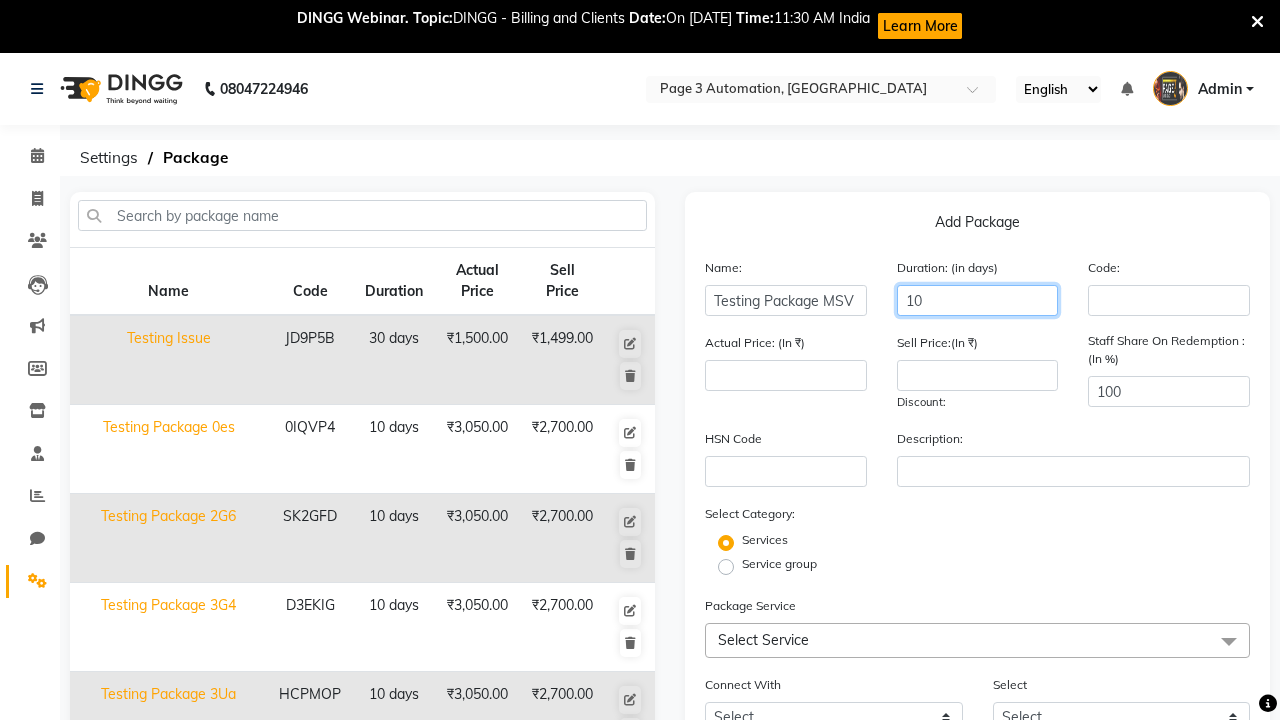 type on "10" 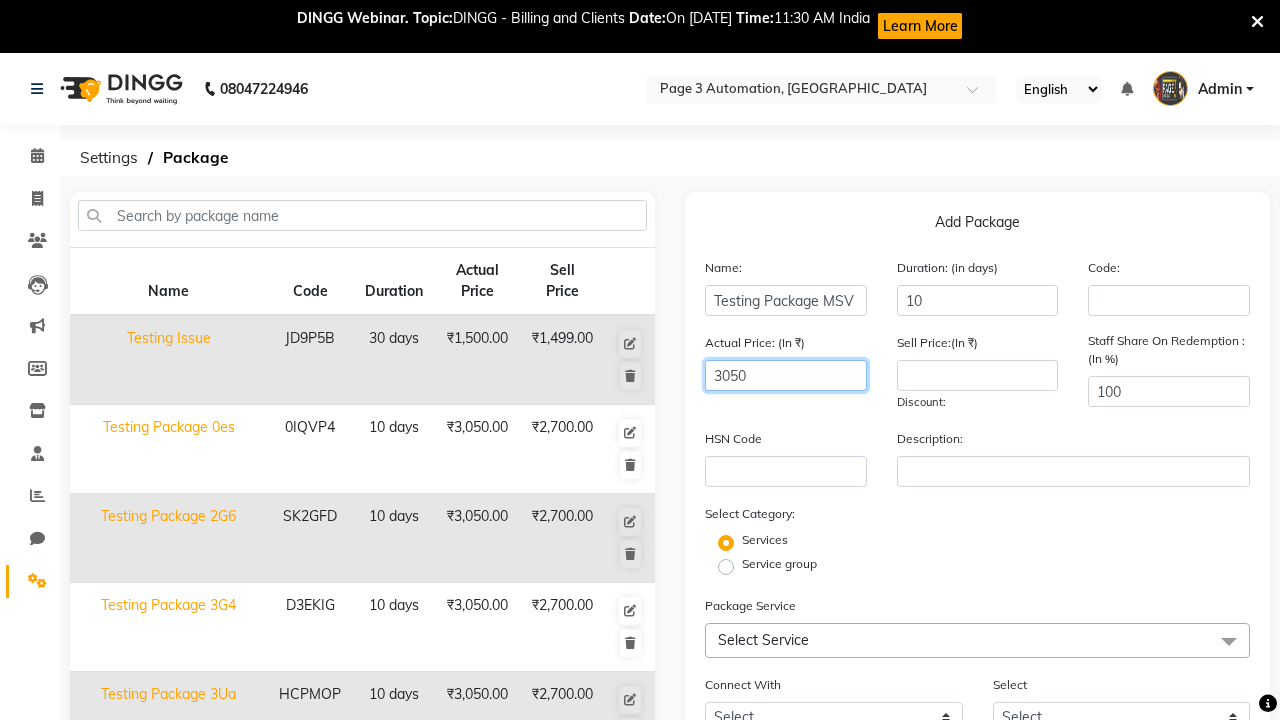 type on "3050" 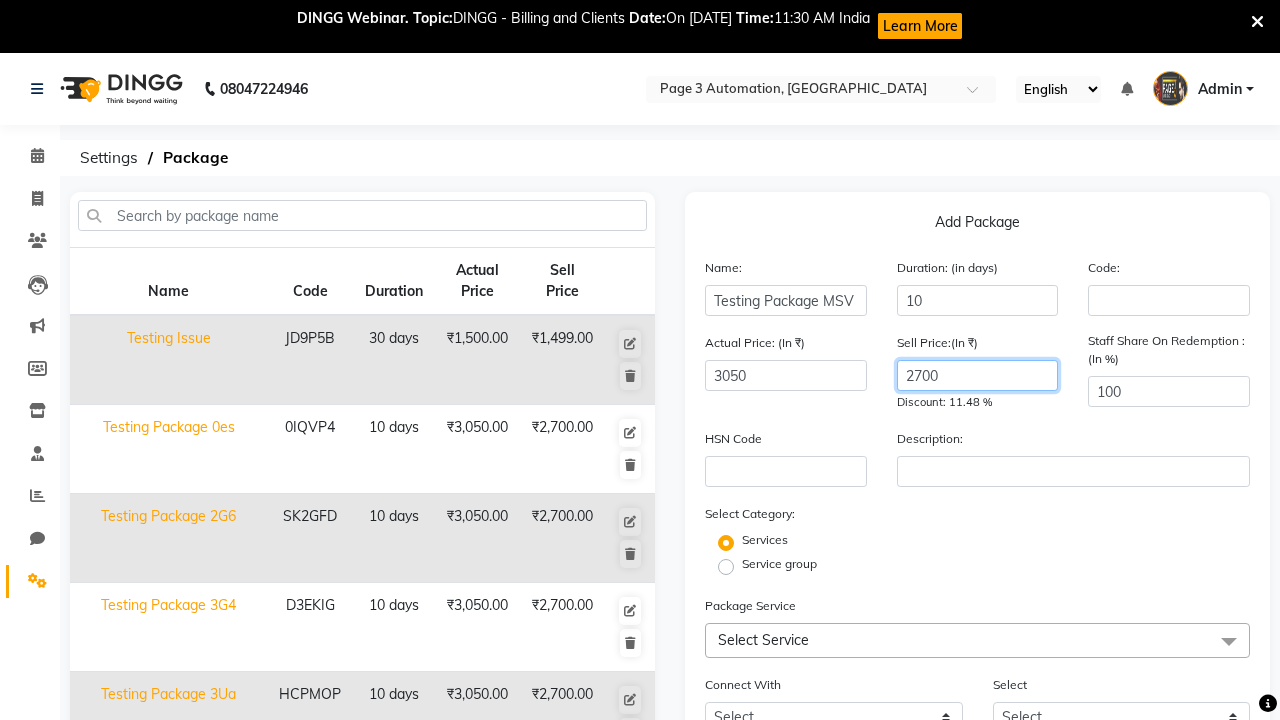 type on "2700" 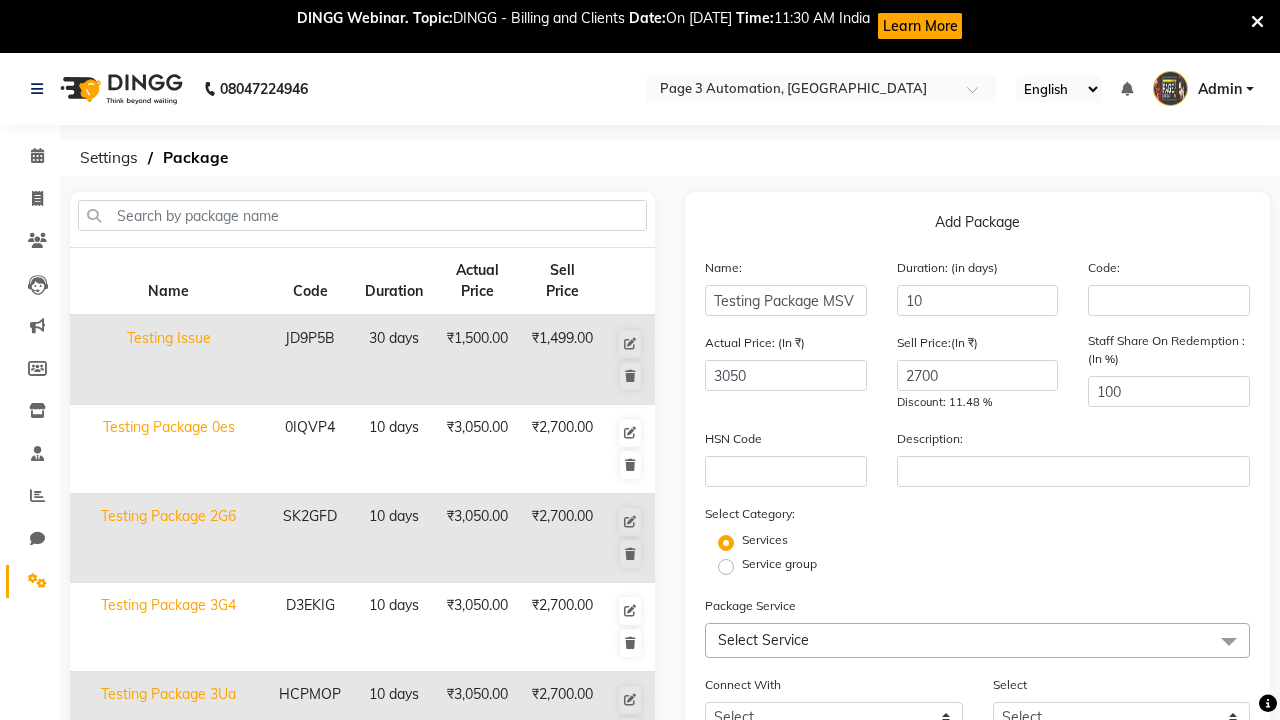 click on "Select Service" 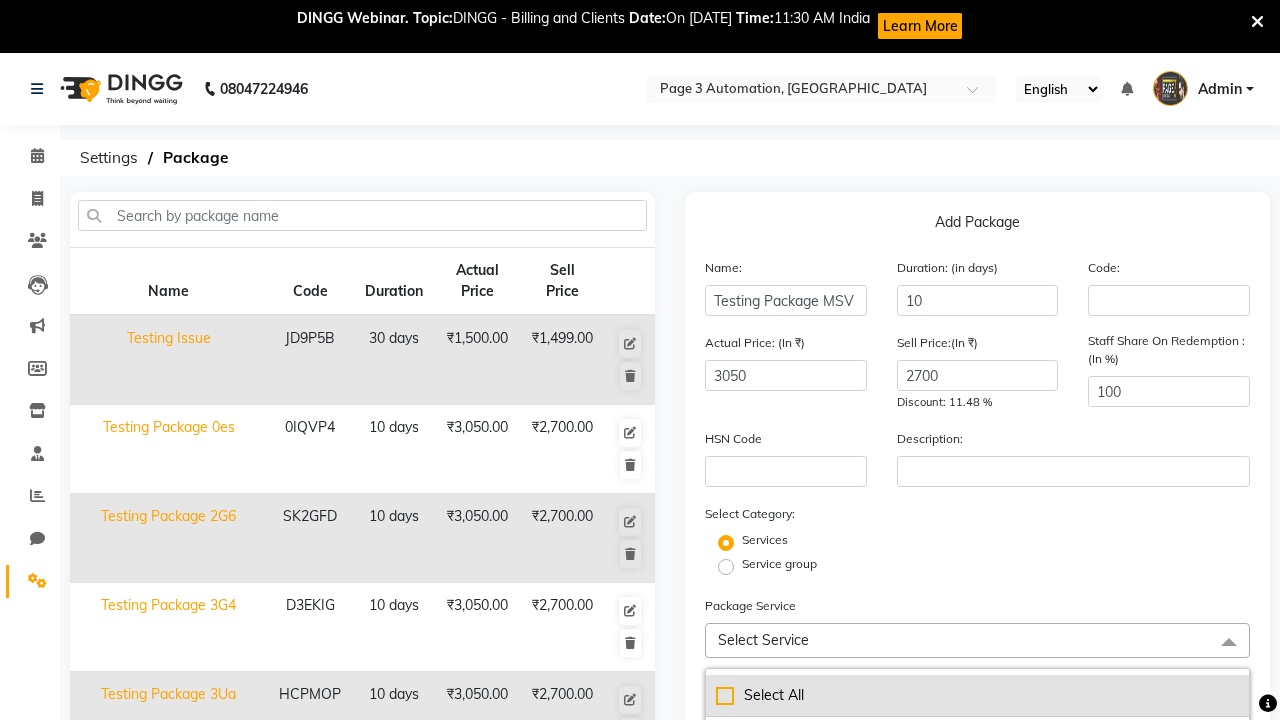 click on "Select All" 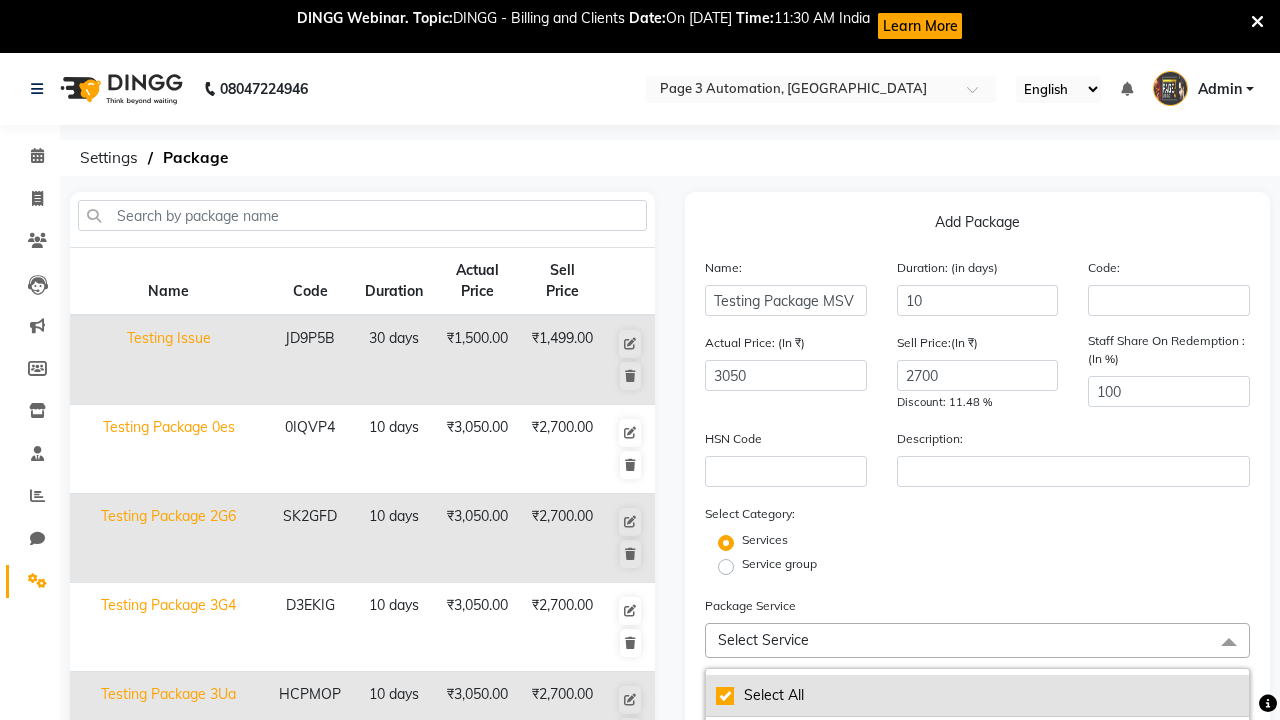 checkbox on "true" 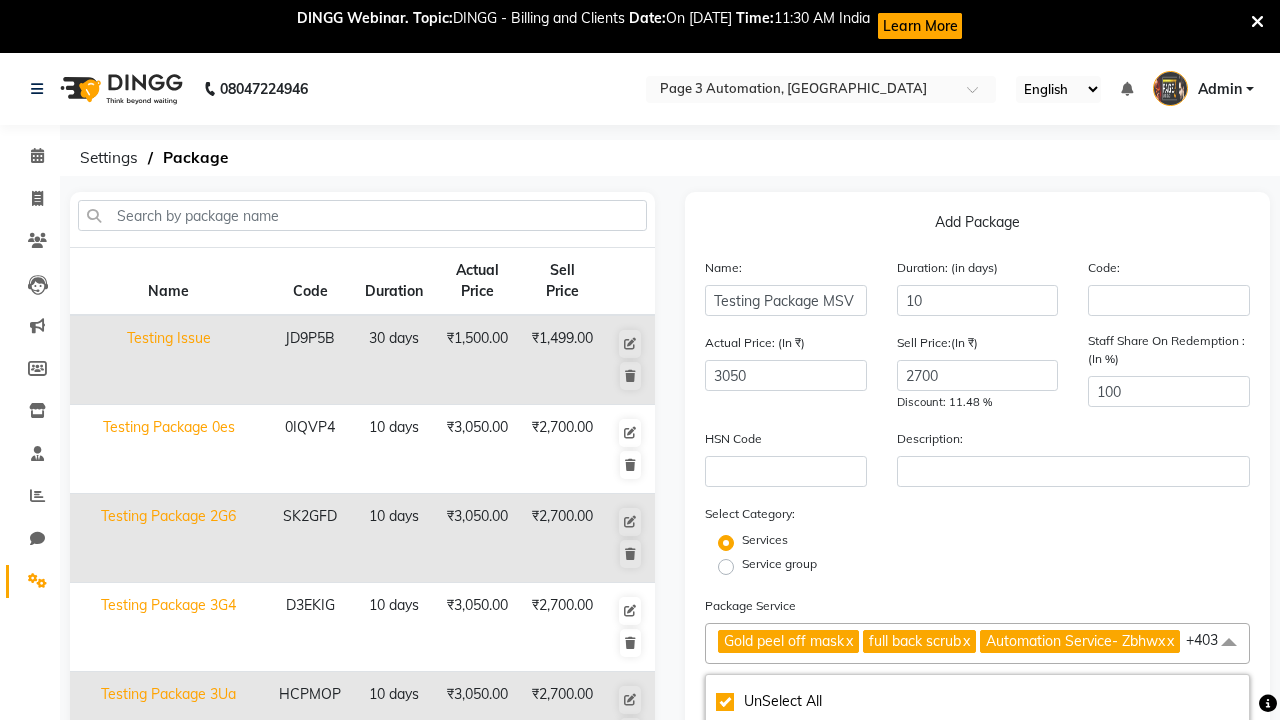 click on "Gold peel off mask" 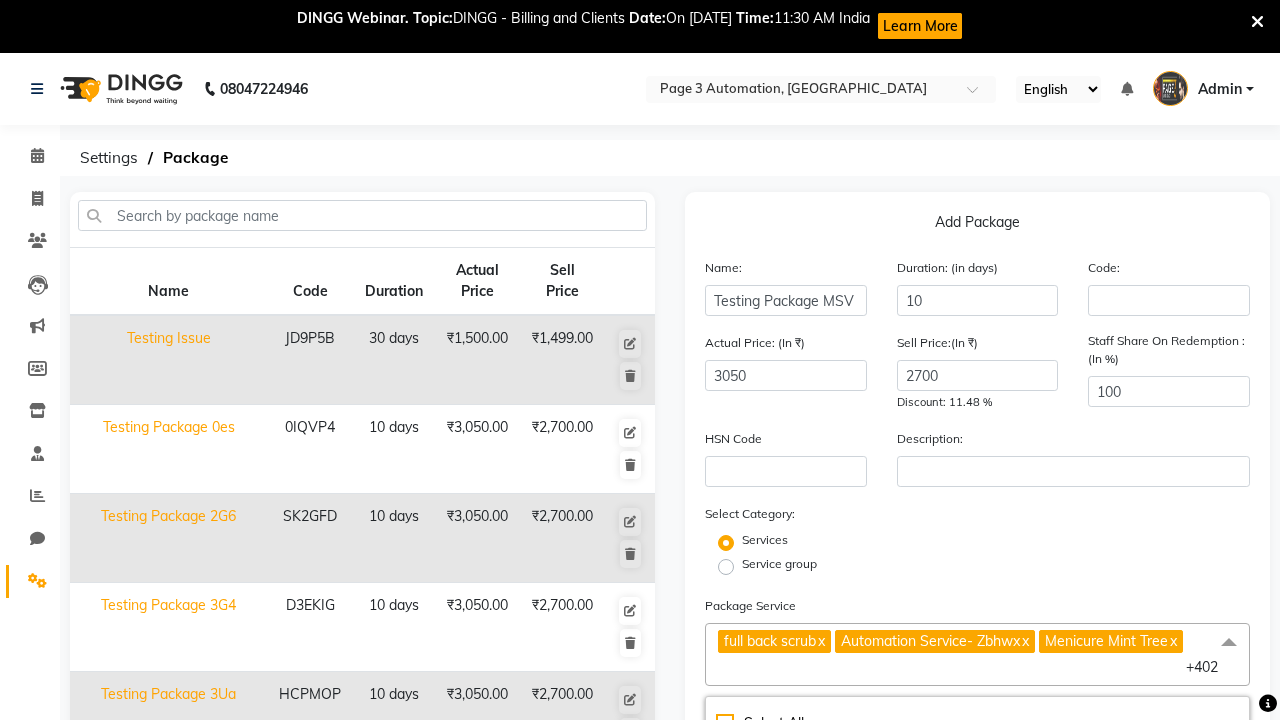 scroll, scrollTop: 443, scrollLeft: 0, axis: vertical 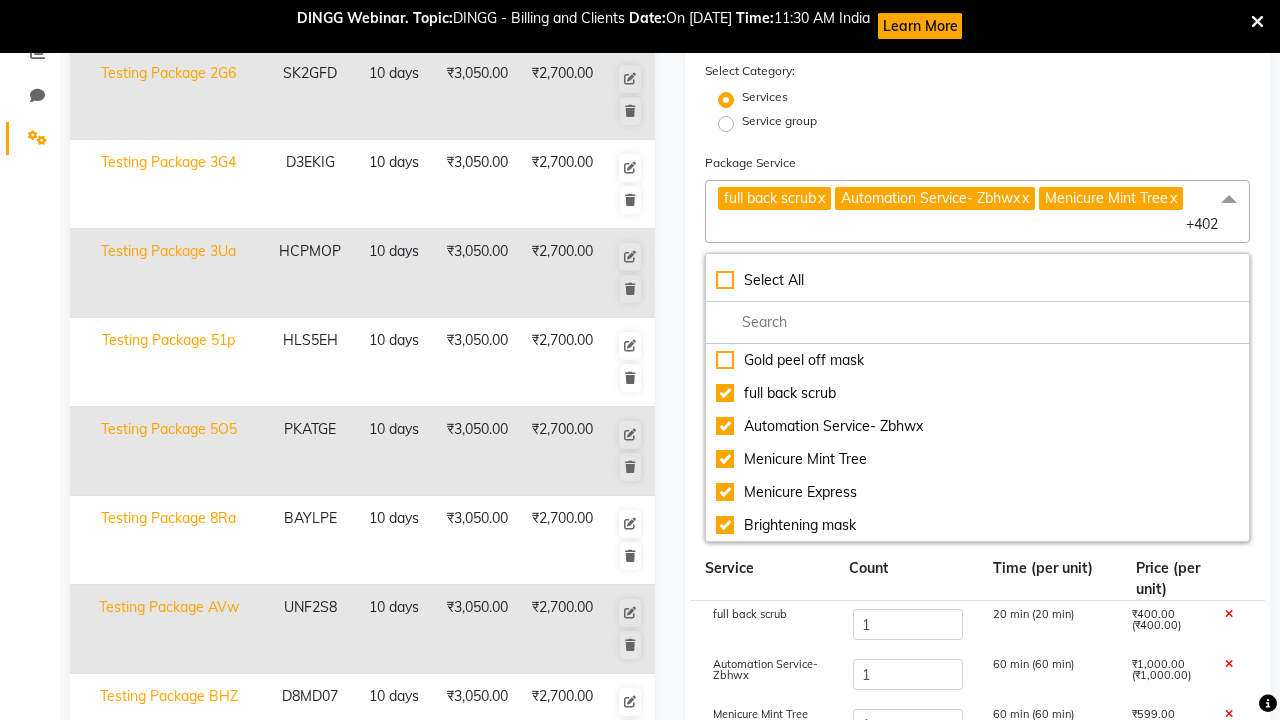 click on "Save" 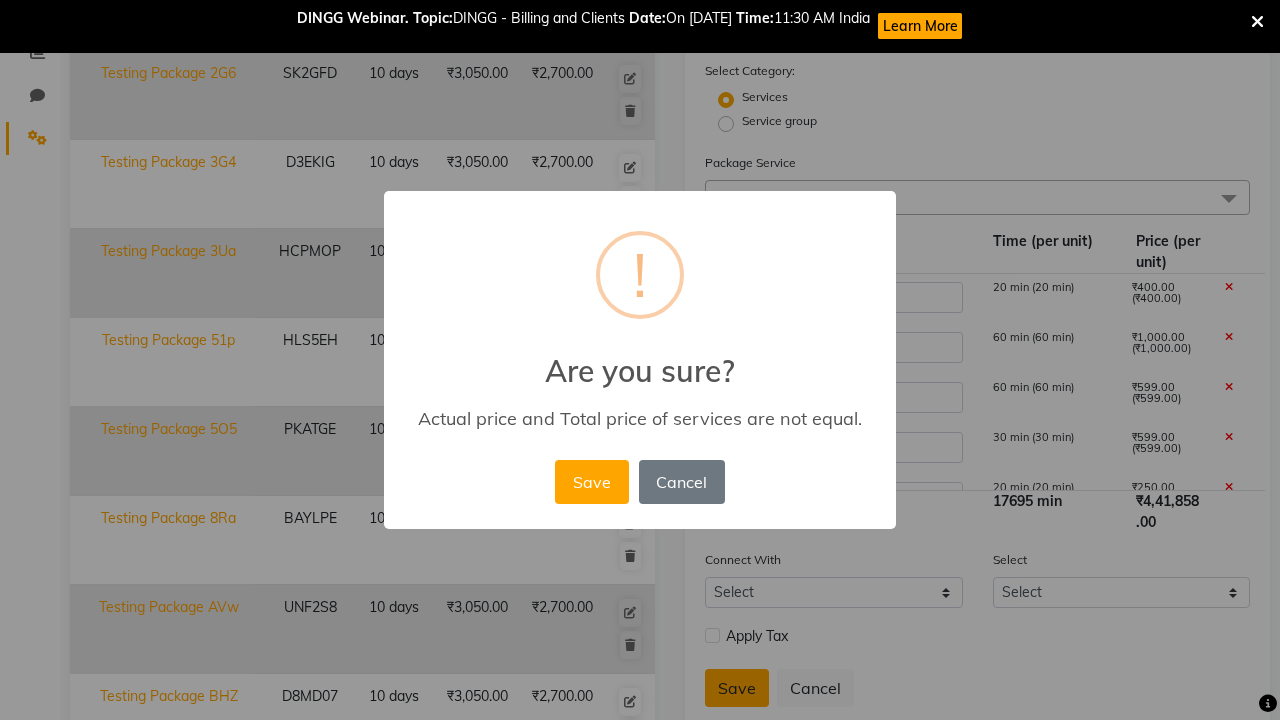 scroll, scrollTop: 580, scrollLeft: 0, axis: vertical 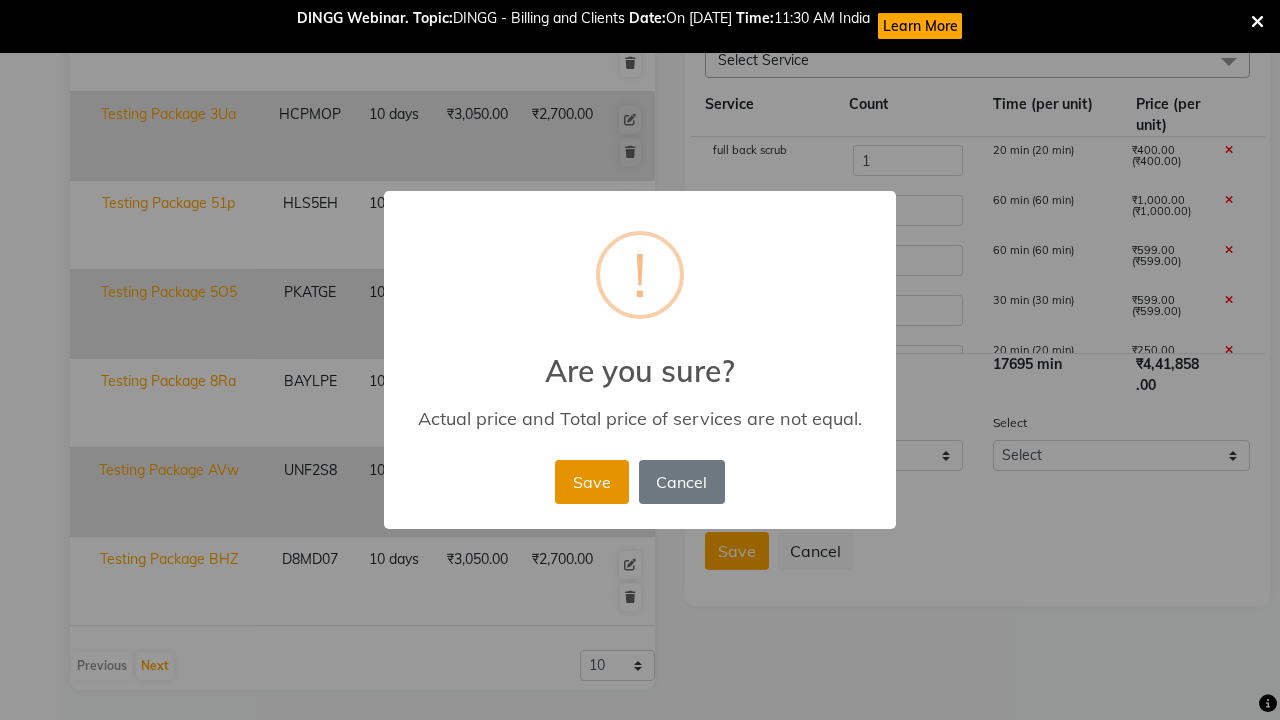 click on "Save" at bounding box center [591, 482] 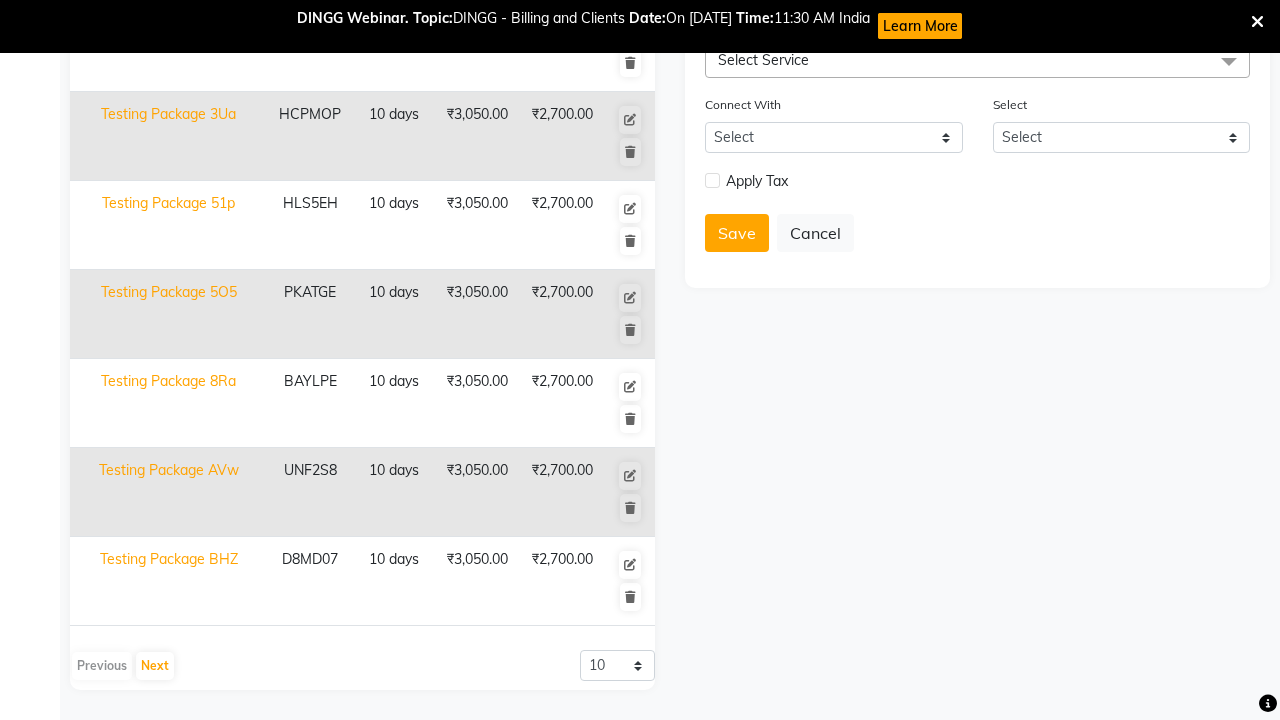 click on "Admin" at bounding box center [1220, -491] 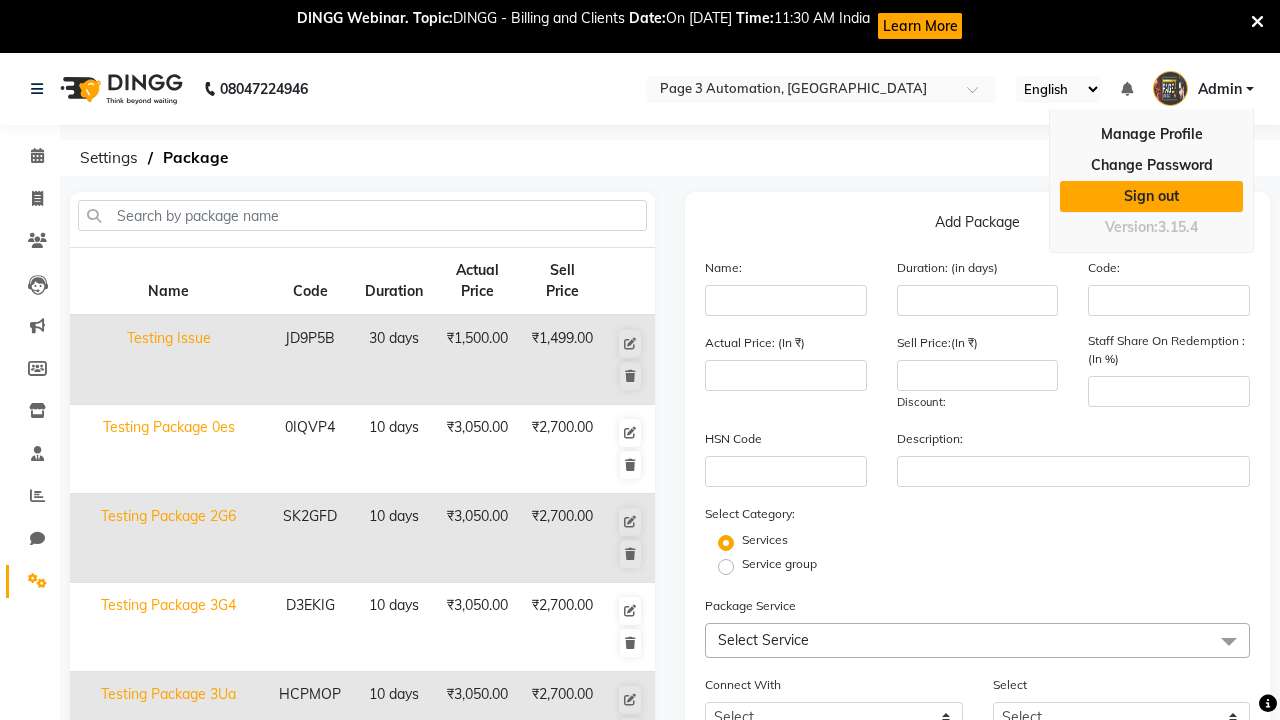 click on "Sign out" at bounding box center (1151, 196) 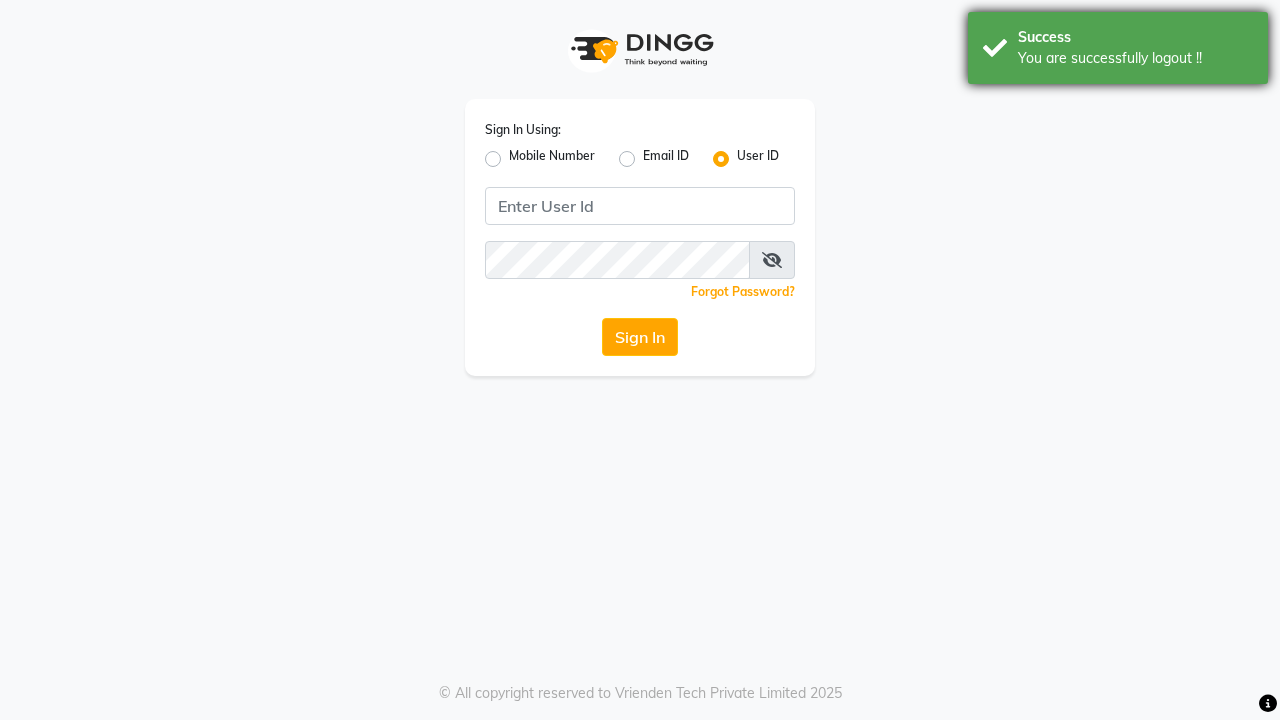 click on "You are successfully logout !!" at bounding box center [1135, 58] 